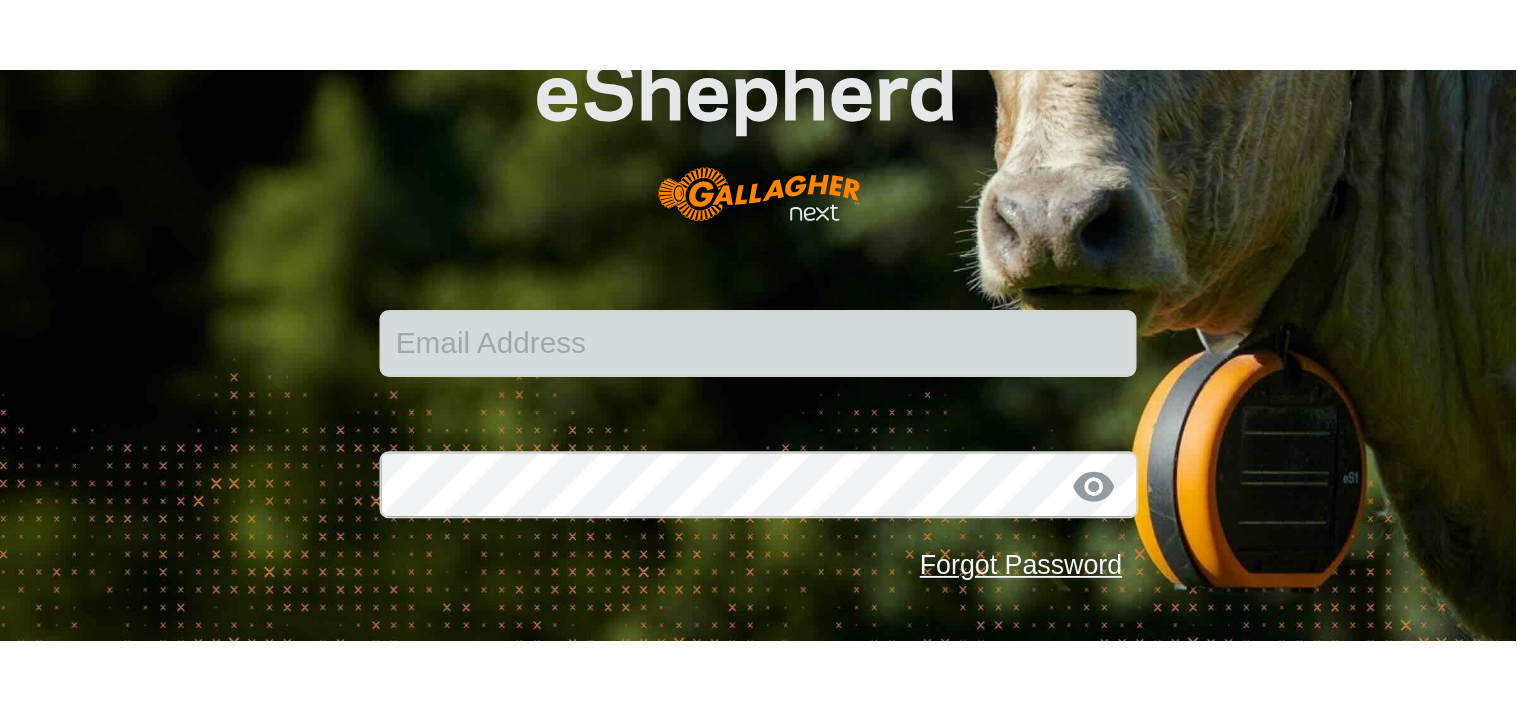 scroll, scrollTop: 0, scrollLeft: 0, axis: both 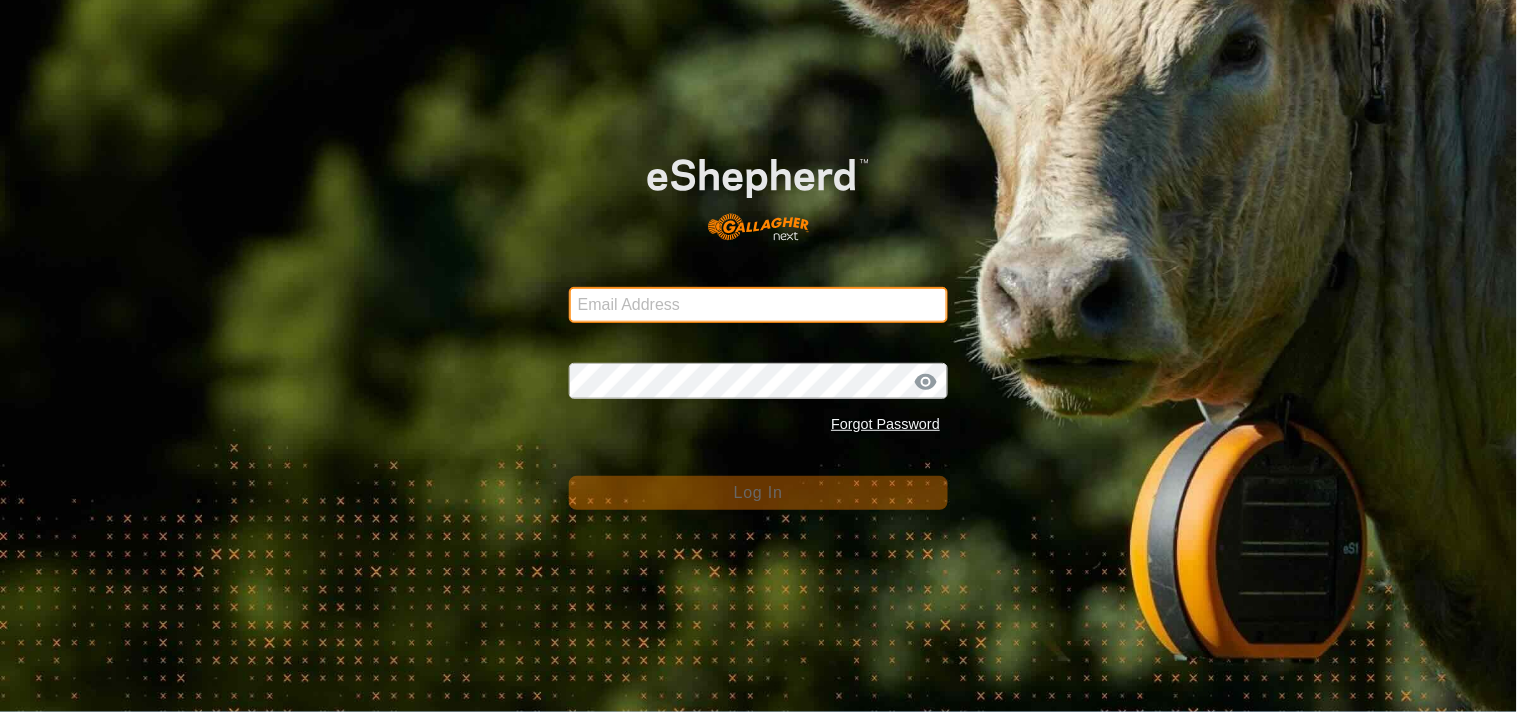 click on "Email Address" at bounding box center [758, 305] 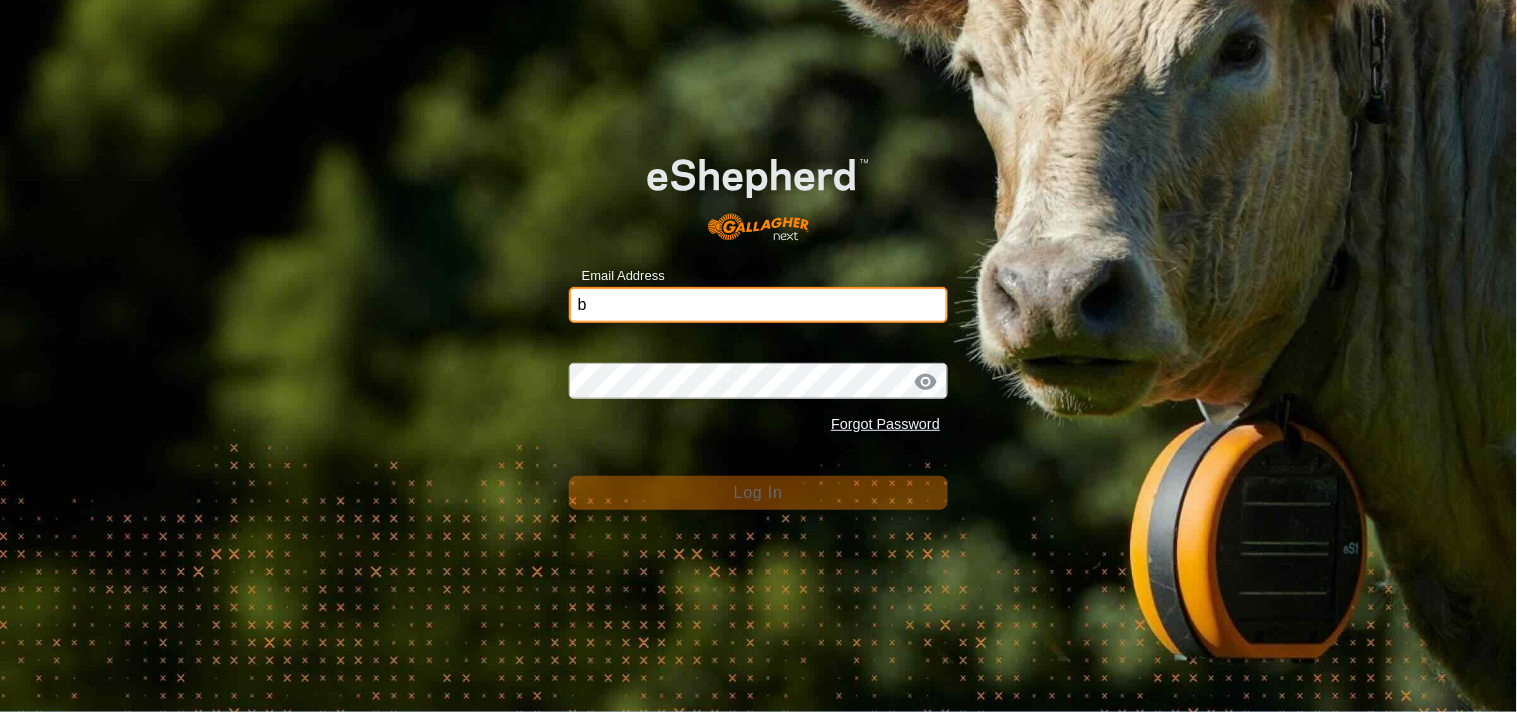 type on "Btchilders70@gmail.com" 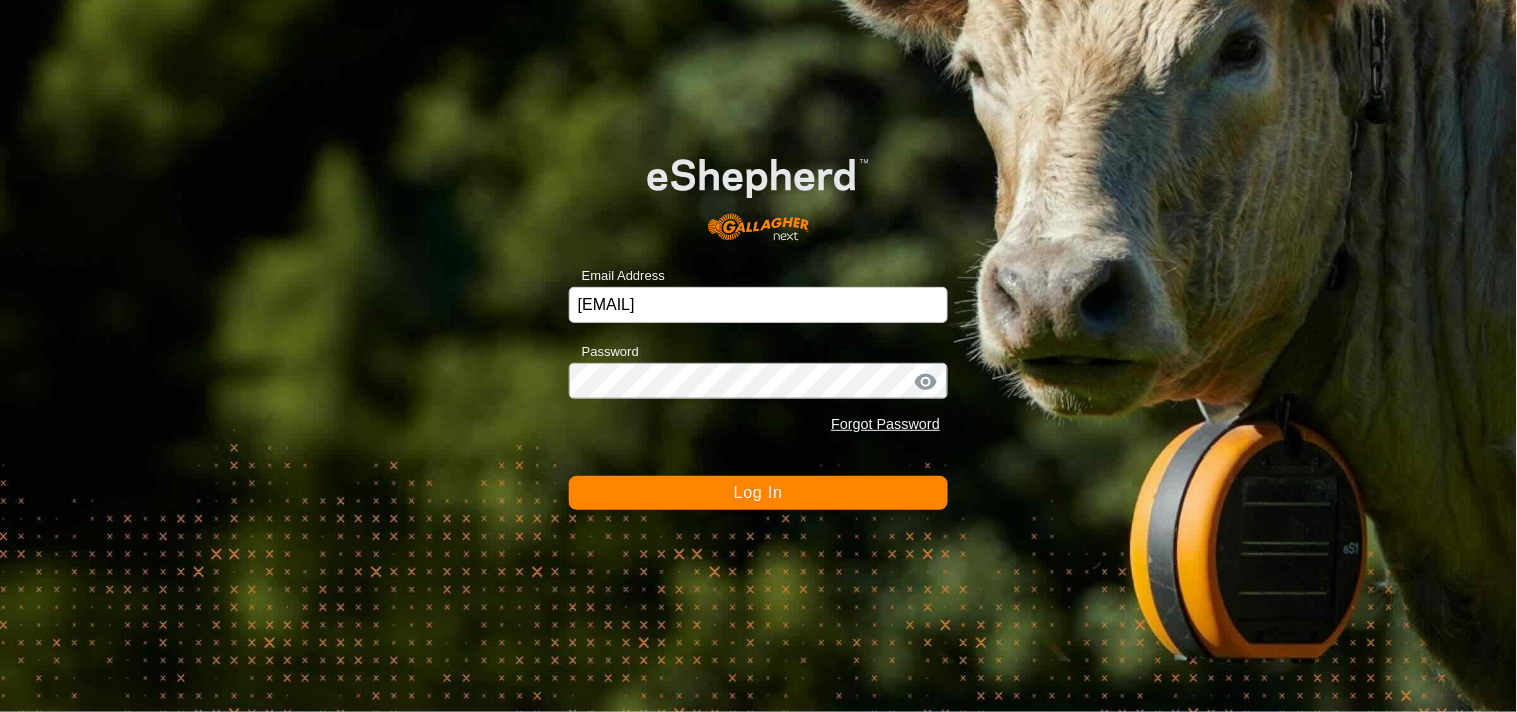 click on "Log In" 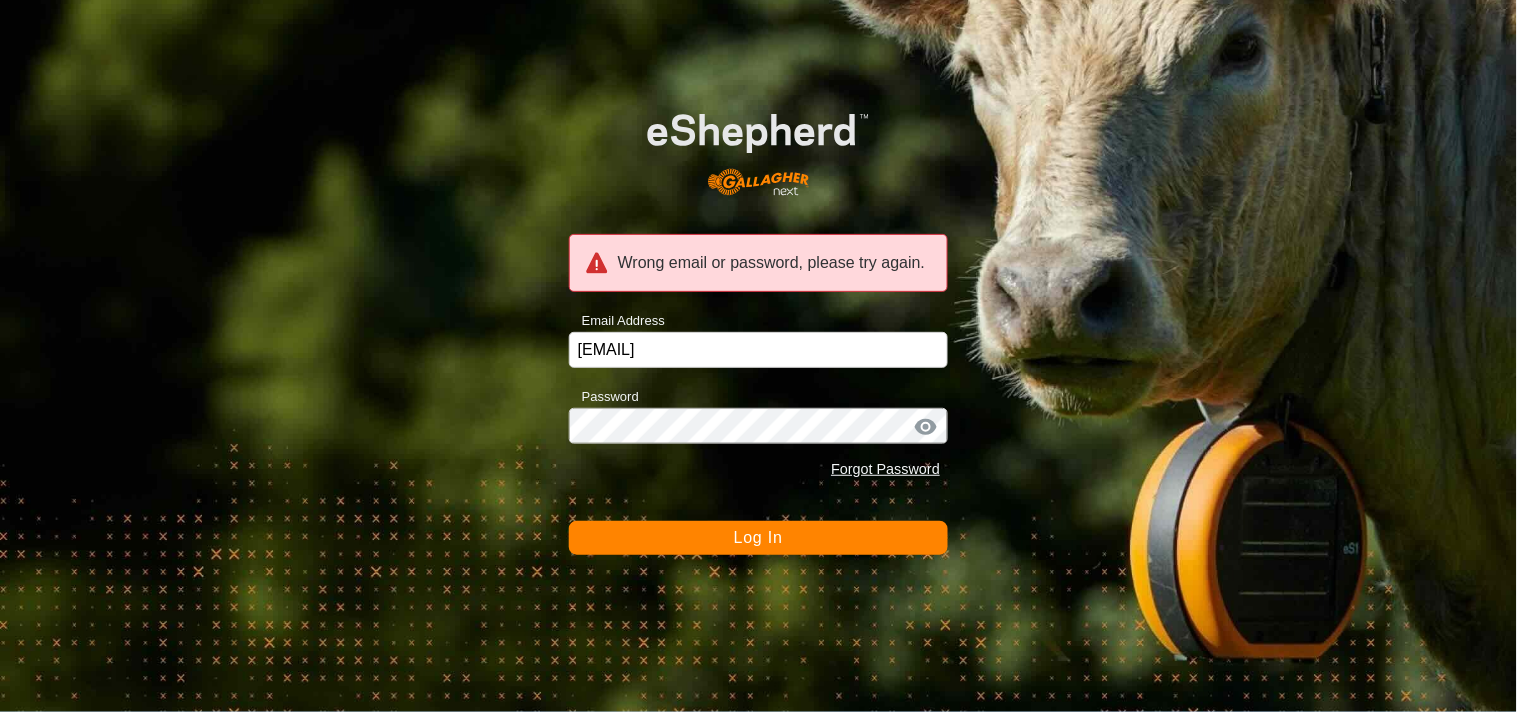click 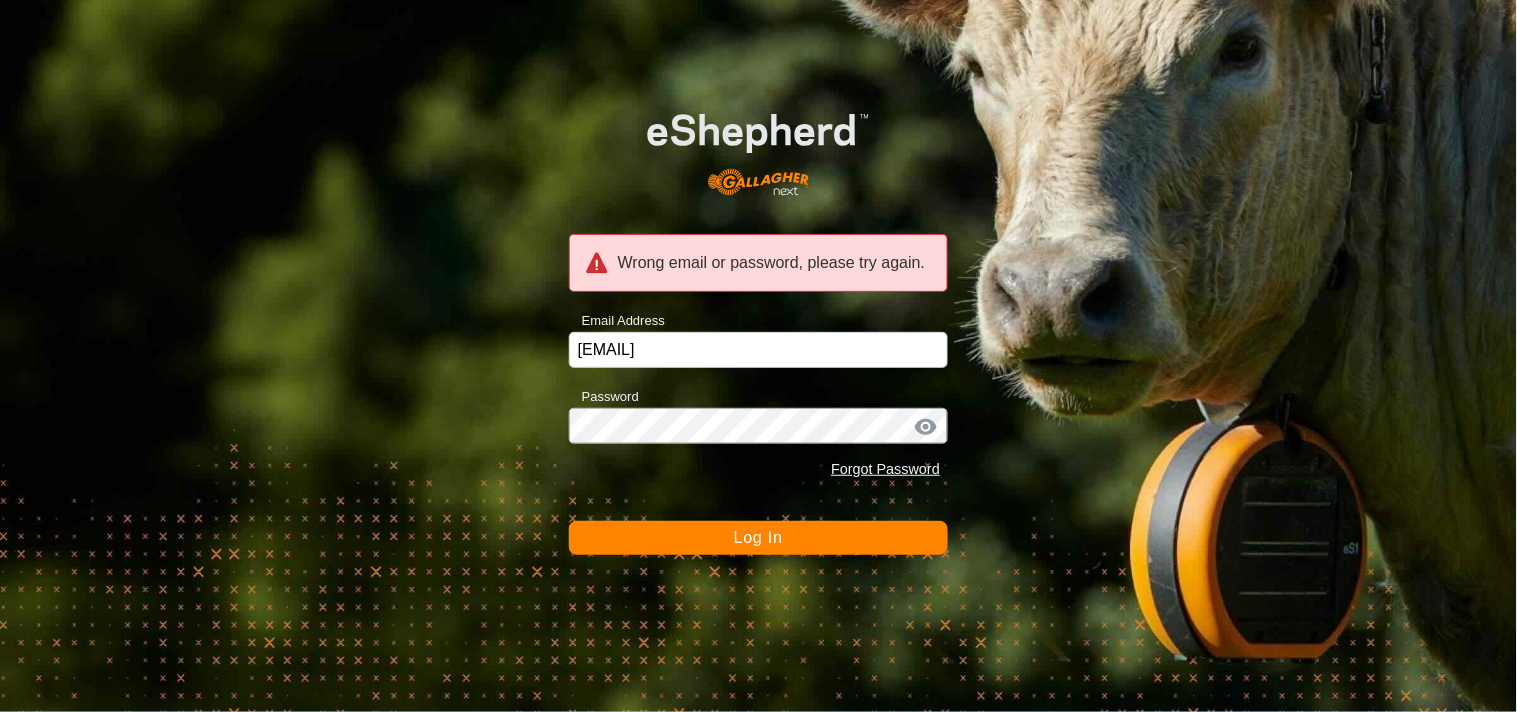 click on "Log In" 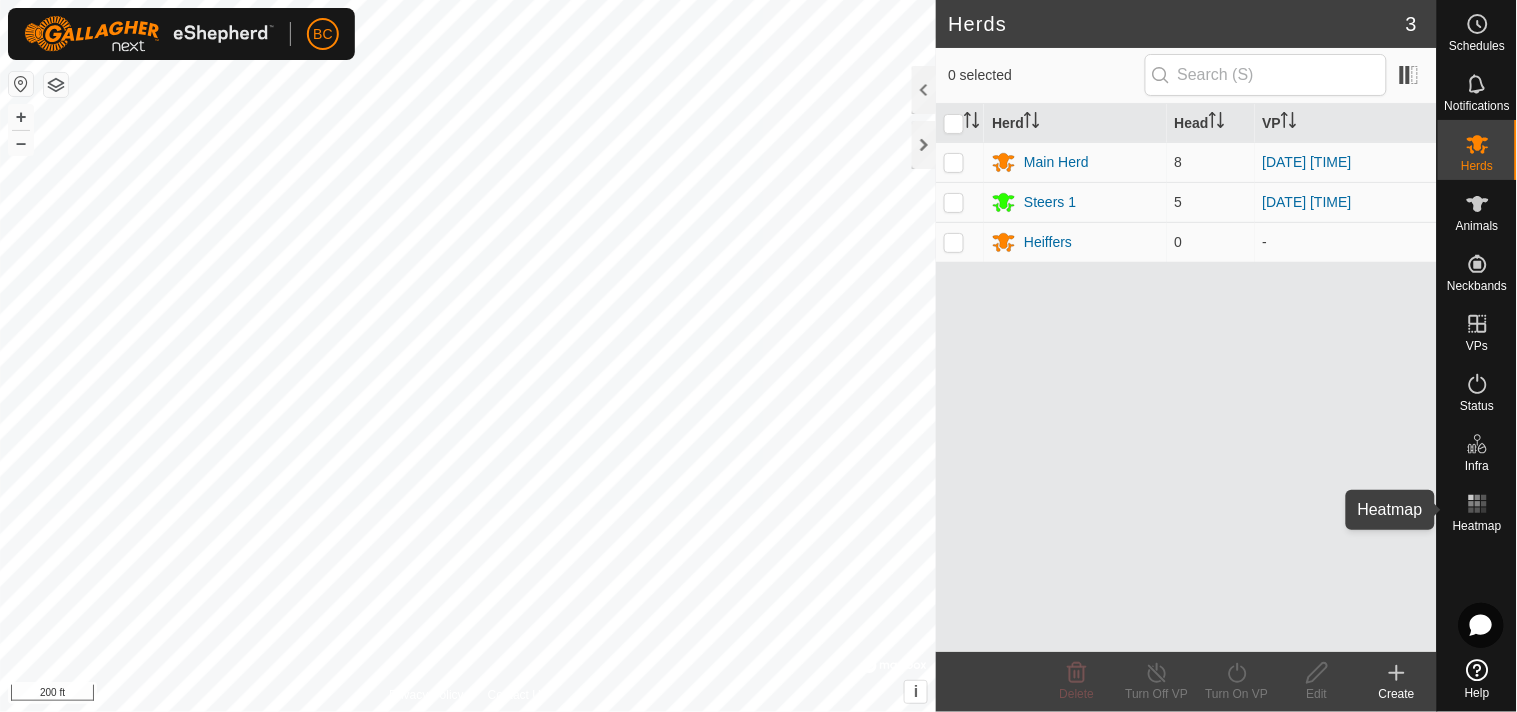 click on "Heatmap" at bounding box center (1477, 510) 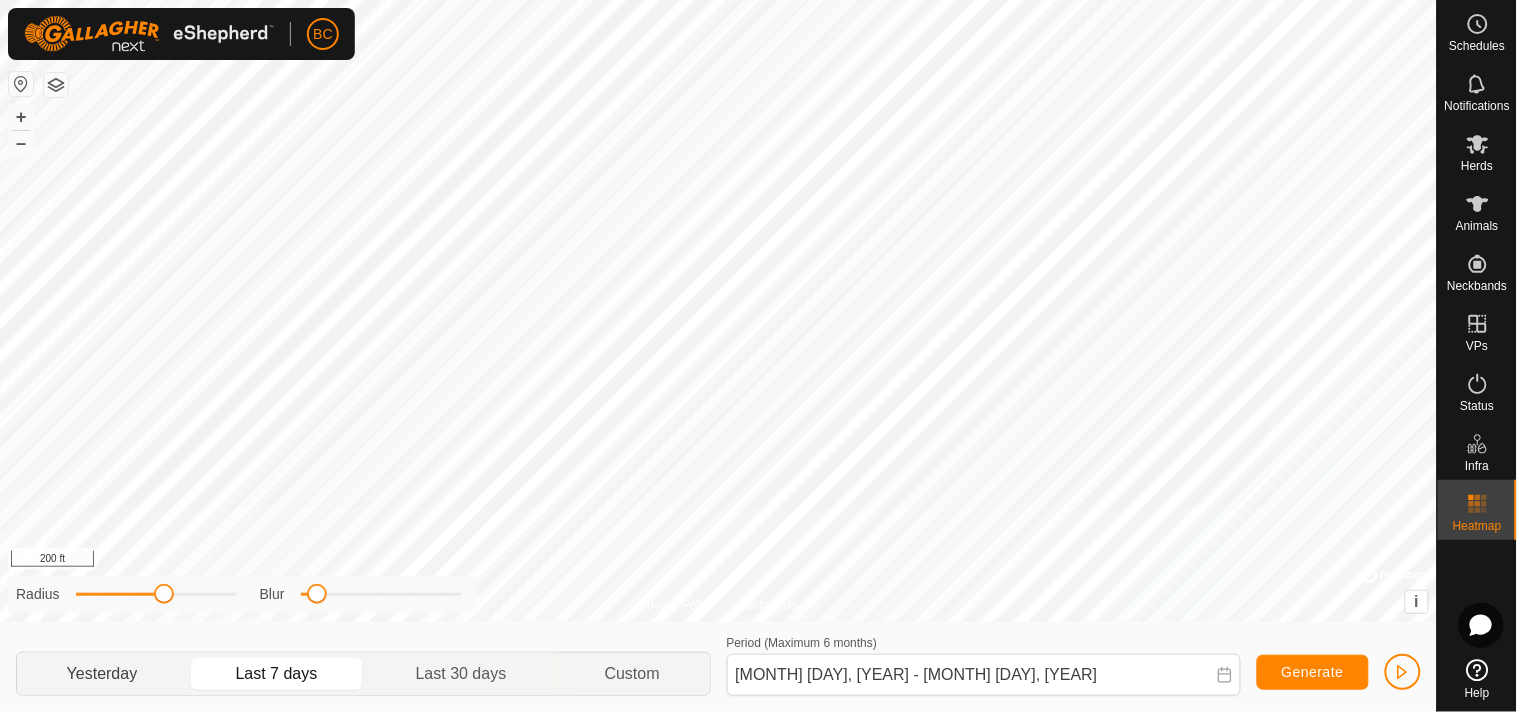 click on "Yesterday" 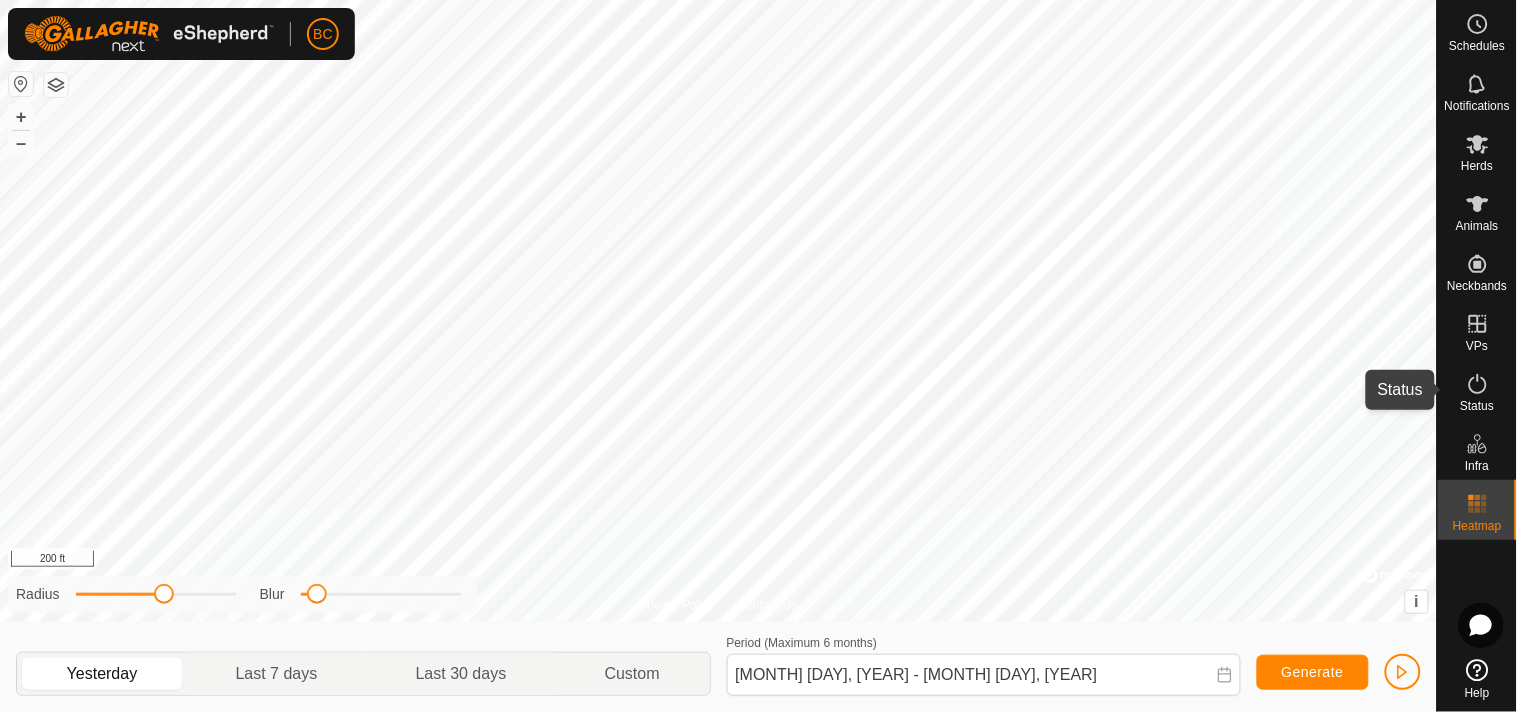 click 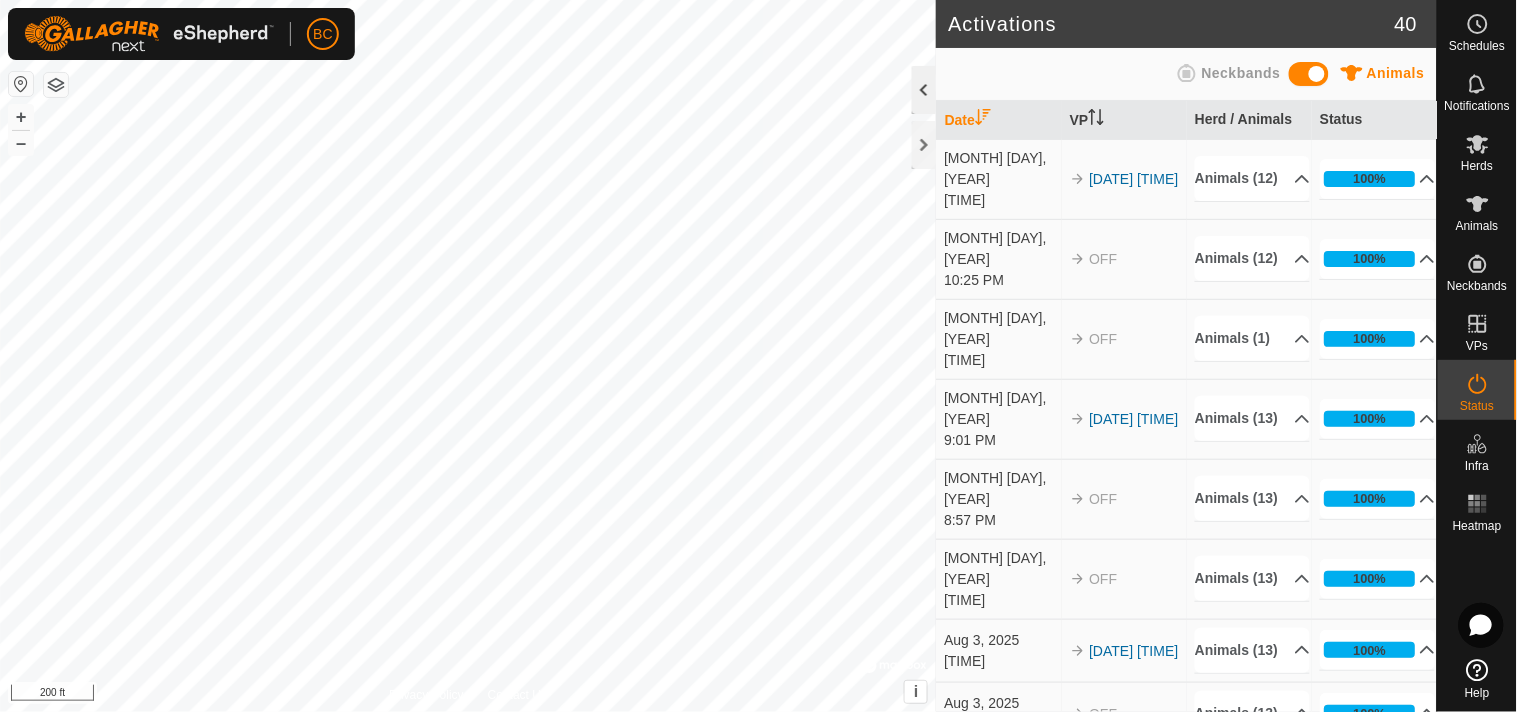 click 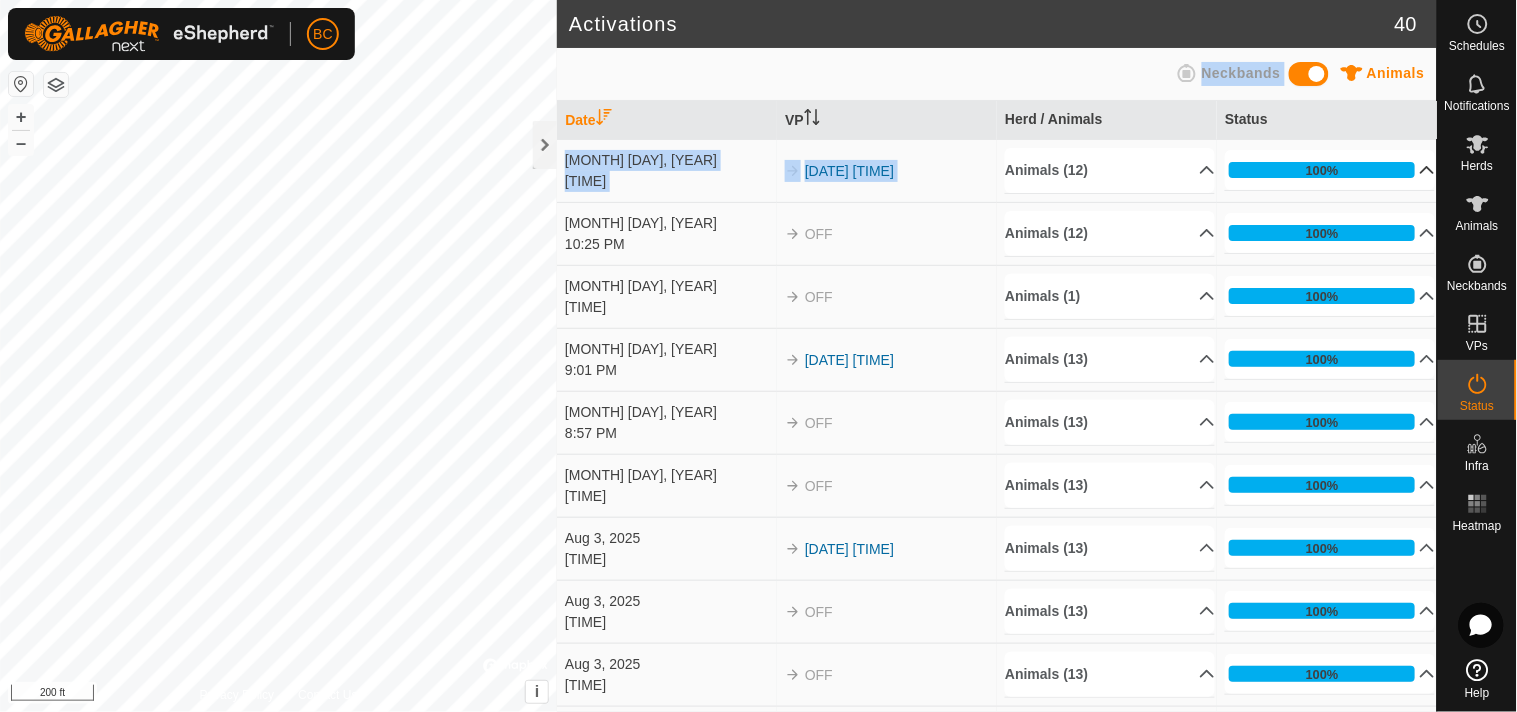 drag, startPoint x: 930, startPoint y: 96, endPoint x: 1407, endPoint y: 168, distance: 482.40335 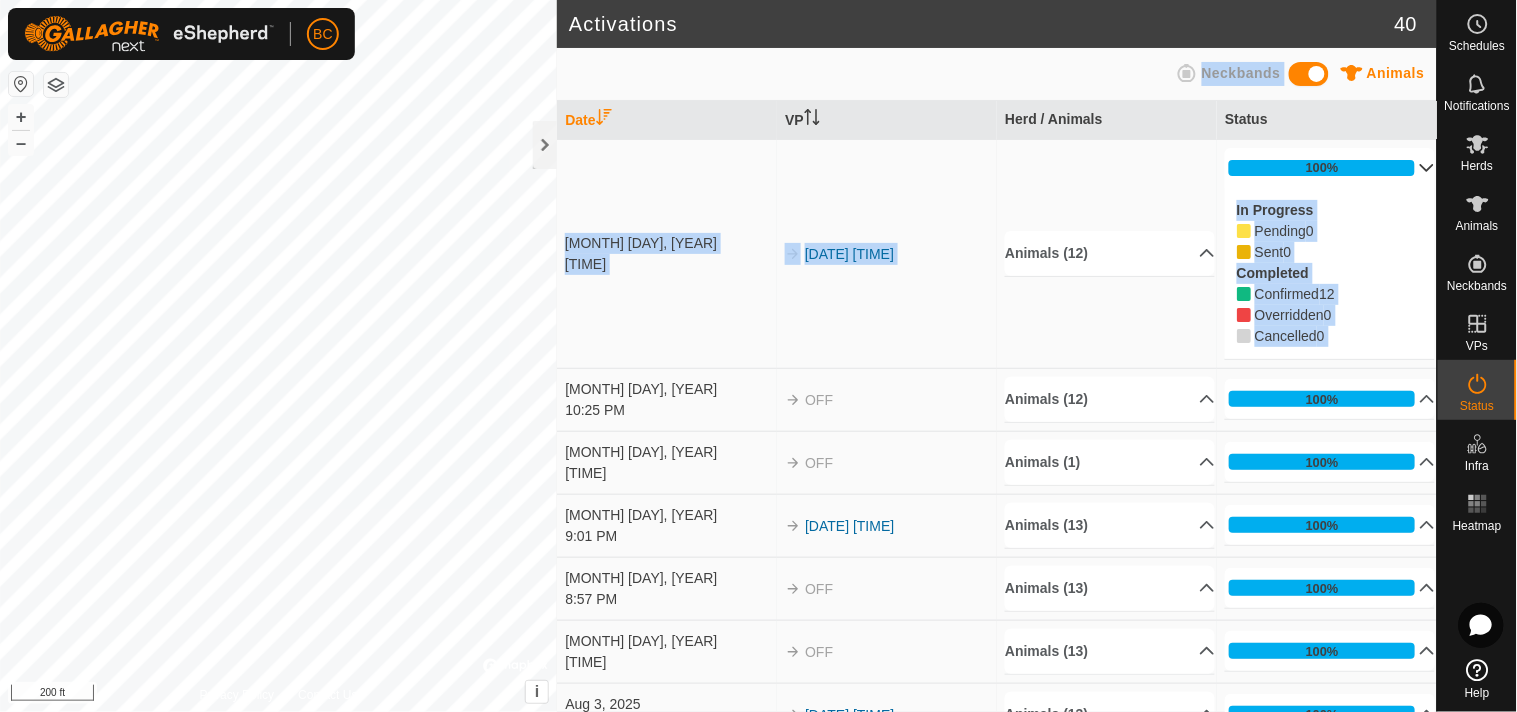 click on "100%" at bounding box center [1330, 168] 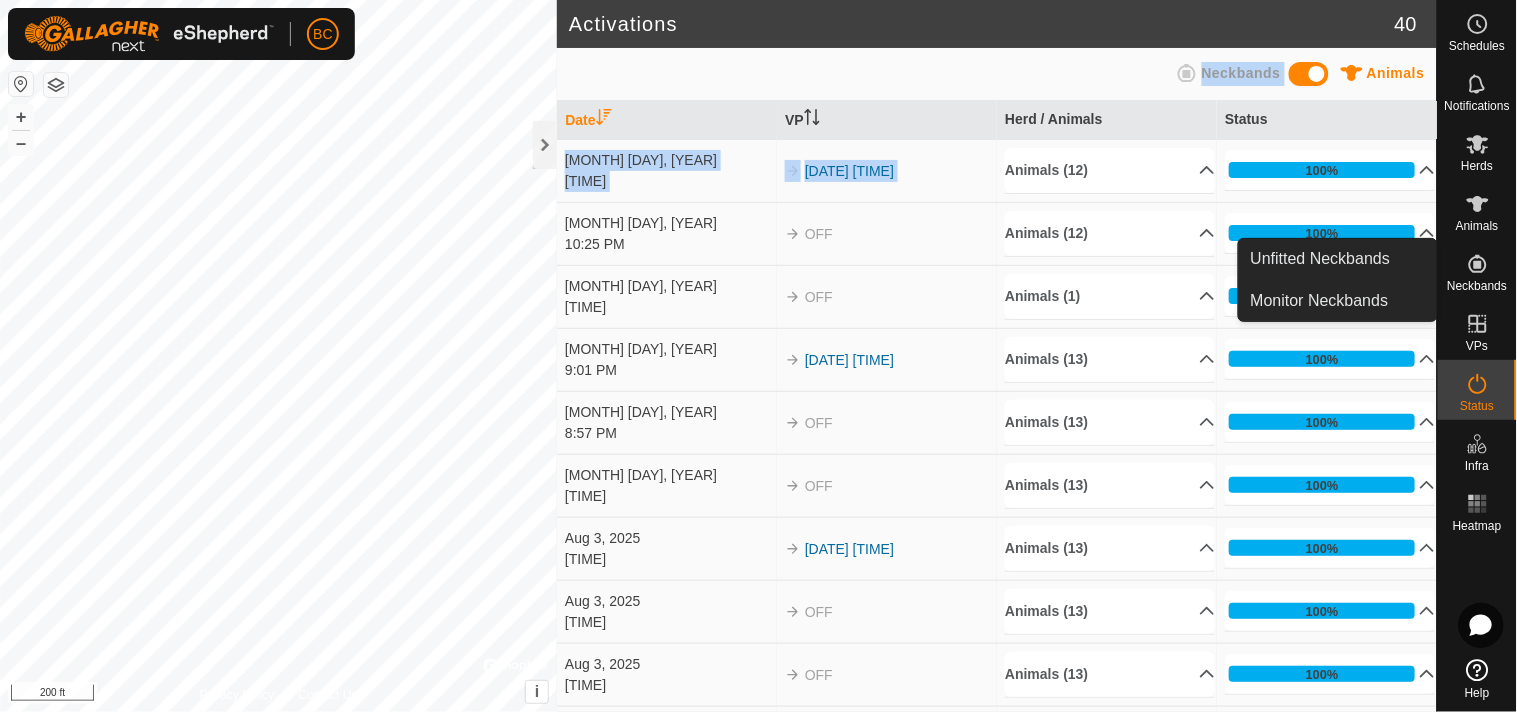 click on "Schedules Notifications Herds Animals Neckbands VPs Status Infra Heatmap Help Unfitted Neckbands Monitor Neckbands In Rotation In Storage" 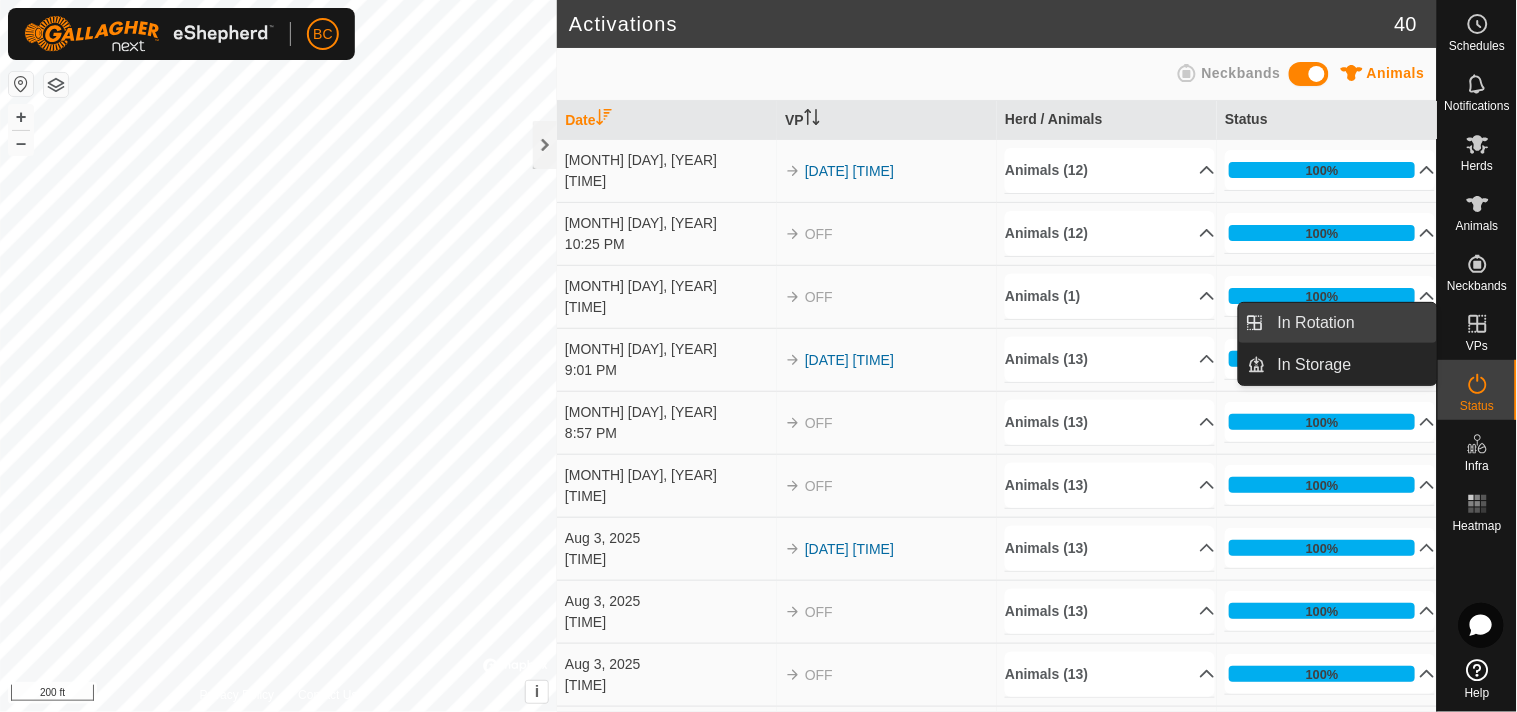 click on "In Rotation" at bounding box center (1351, 323) 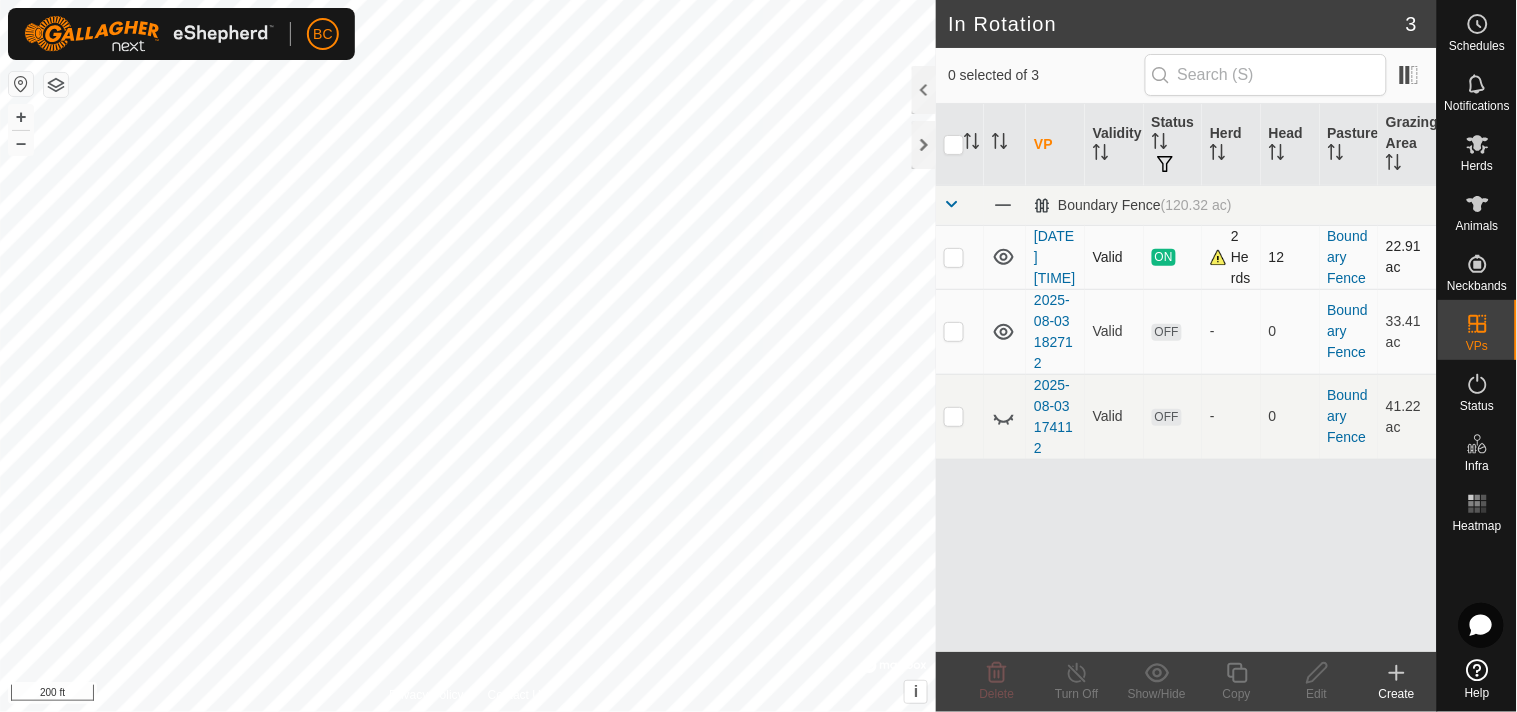 click on "2 Herds" at bounding box center (1231, 257) 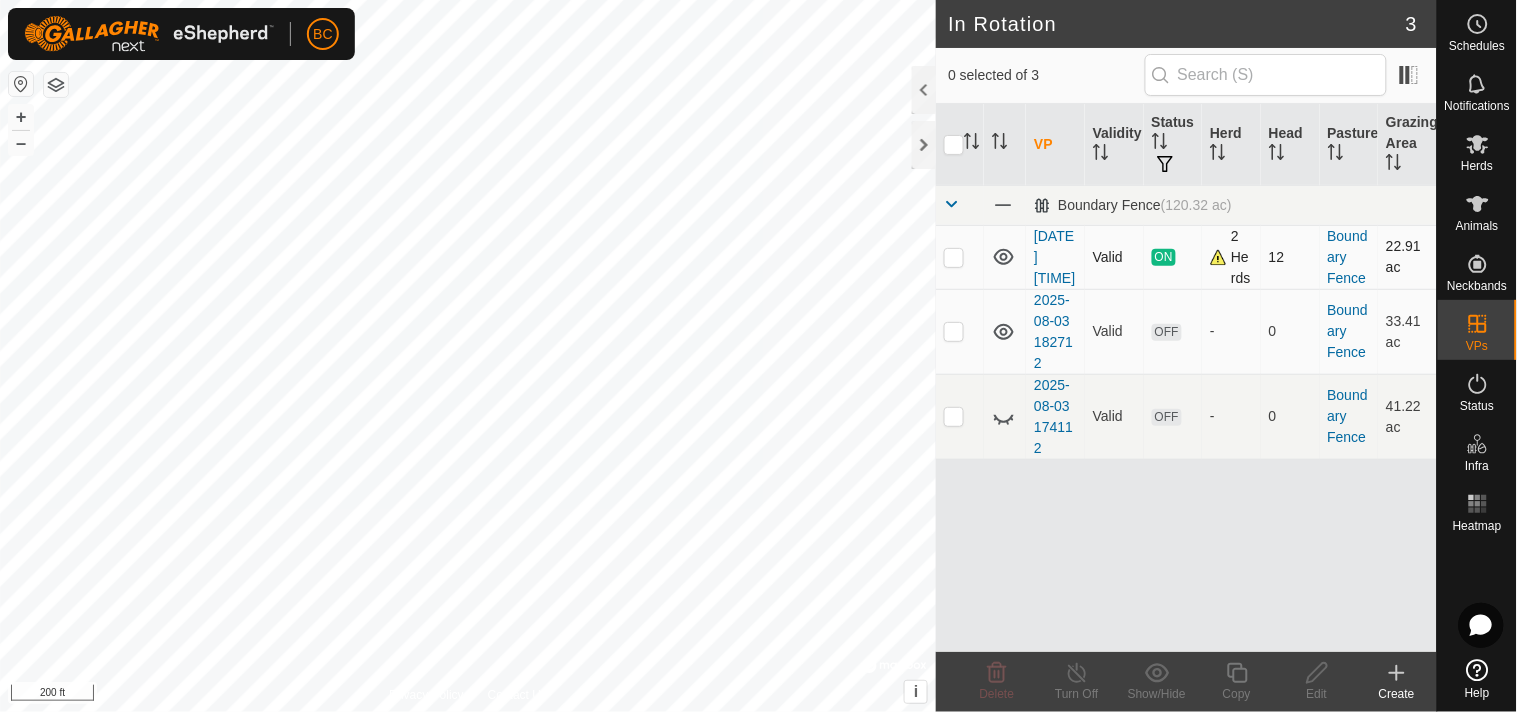 click at bounding box center [954, 257] 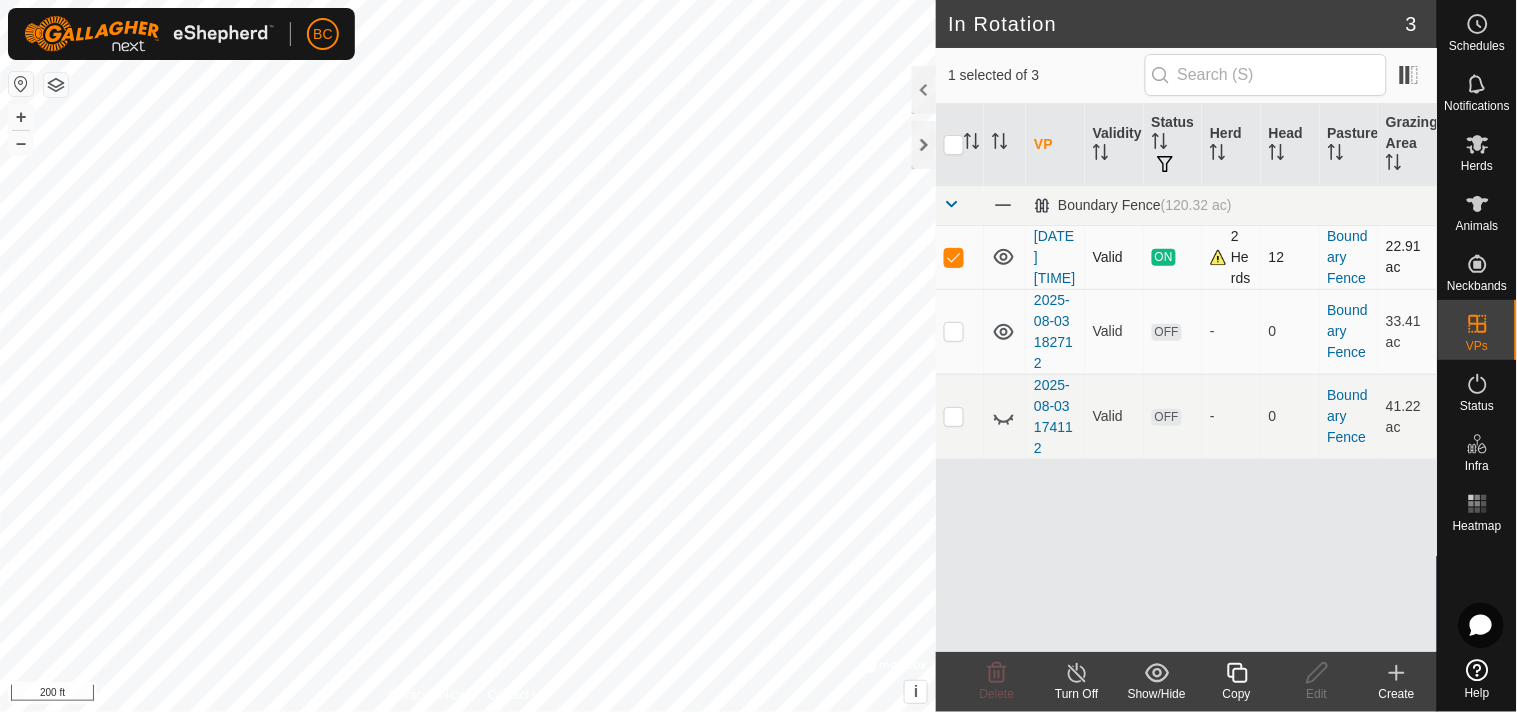click on "2 Herds" at bounding box center (1231, 257) 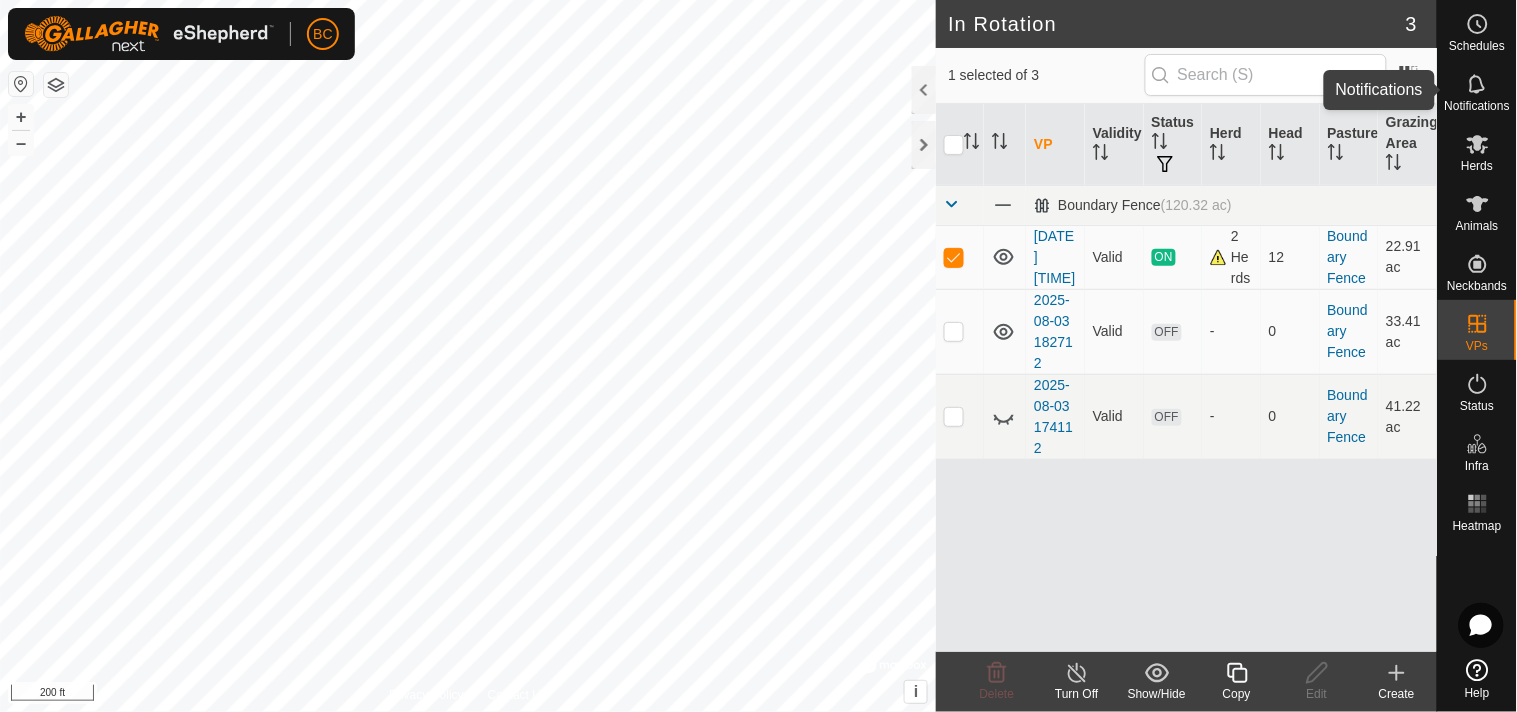 click 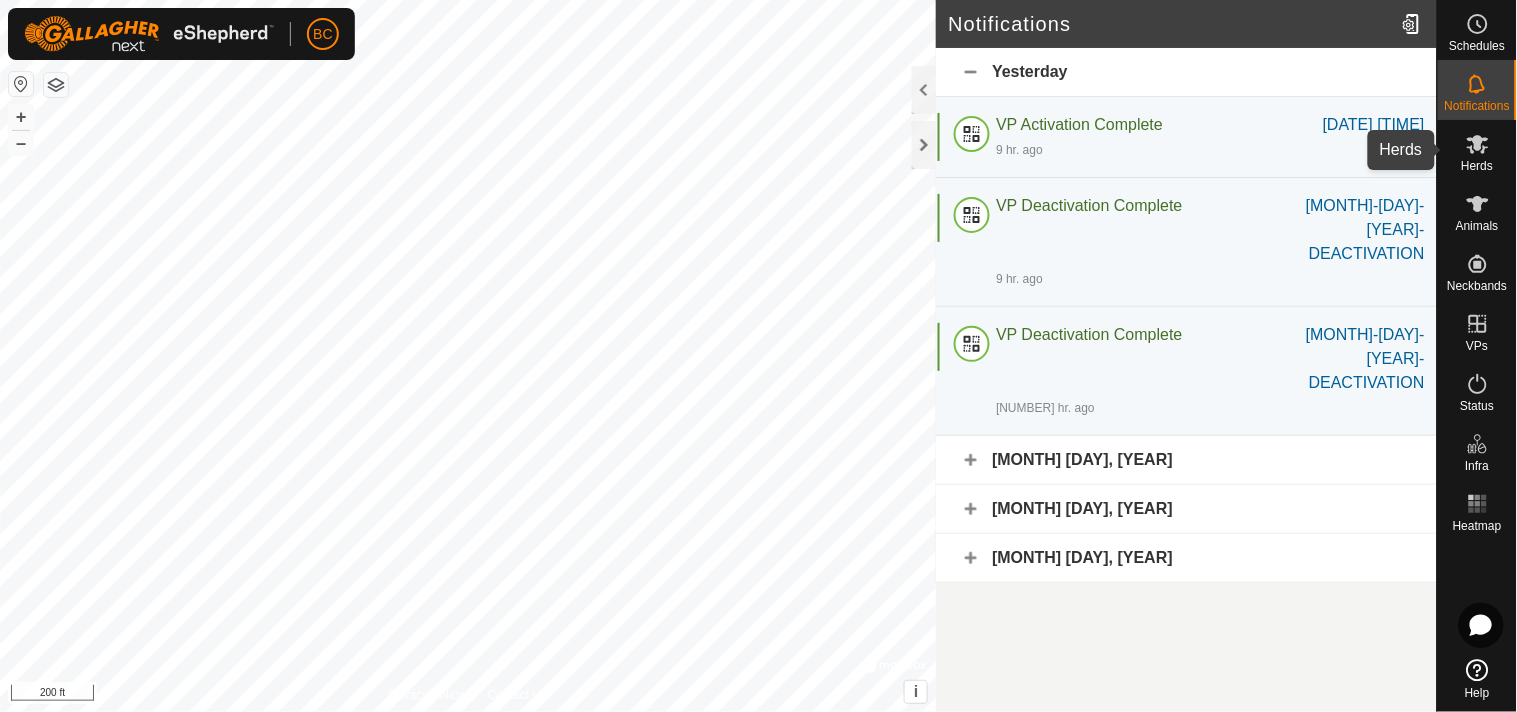 click 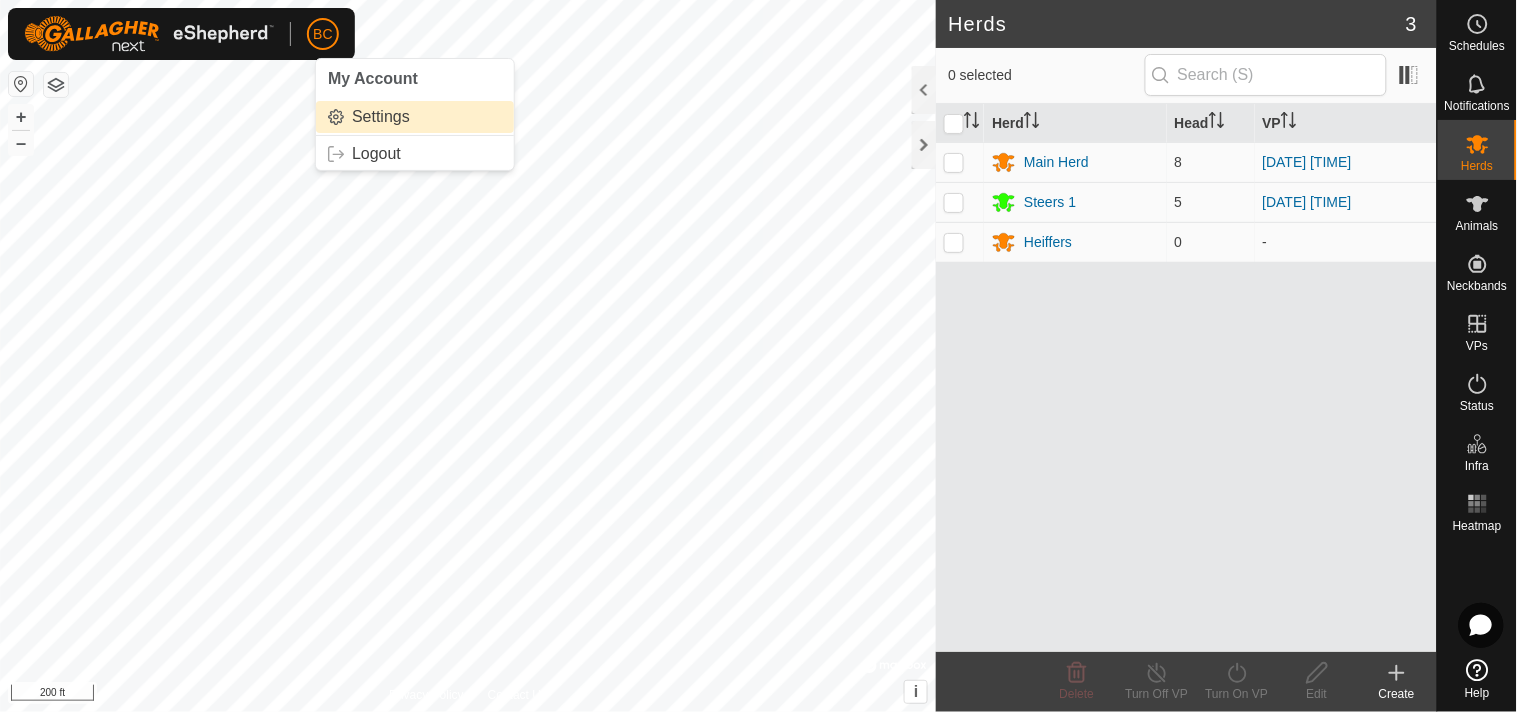 click on "Settings" at bounding box center (415, 117) 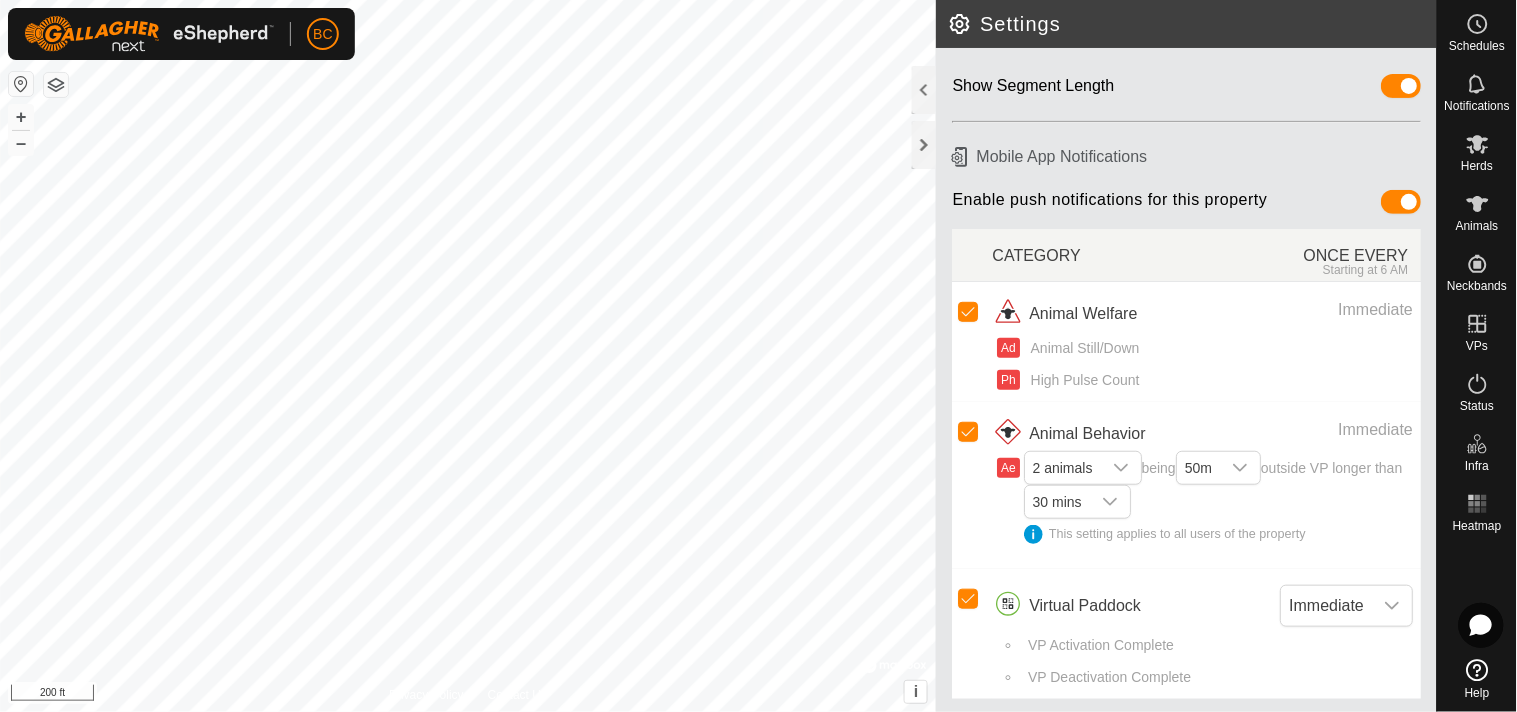scroll, scrollTop: 138, scrollLeft: 0, axis: vertical 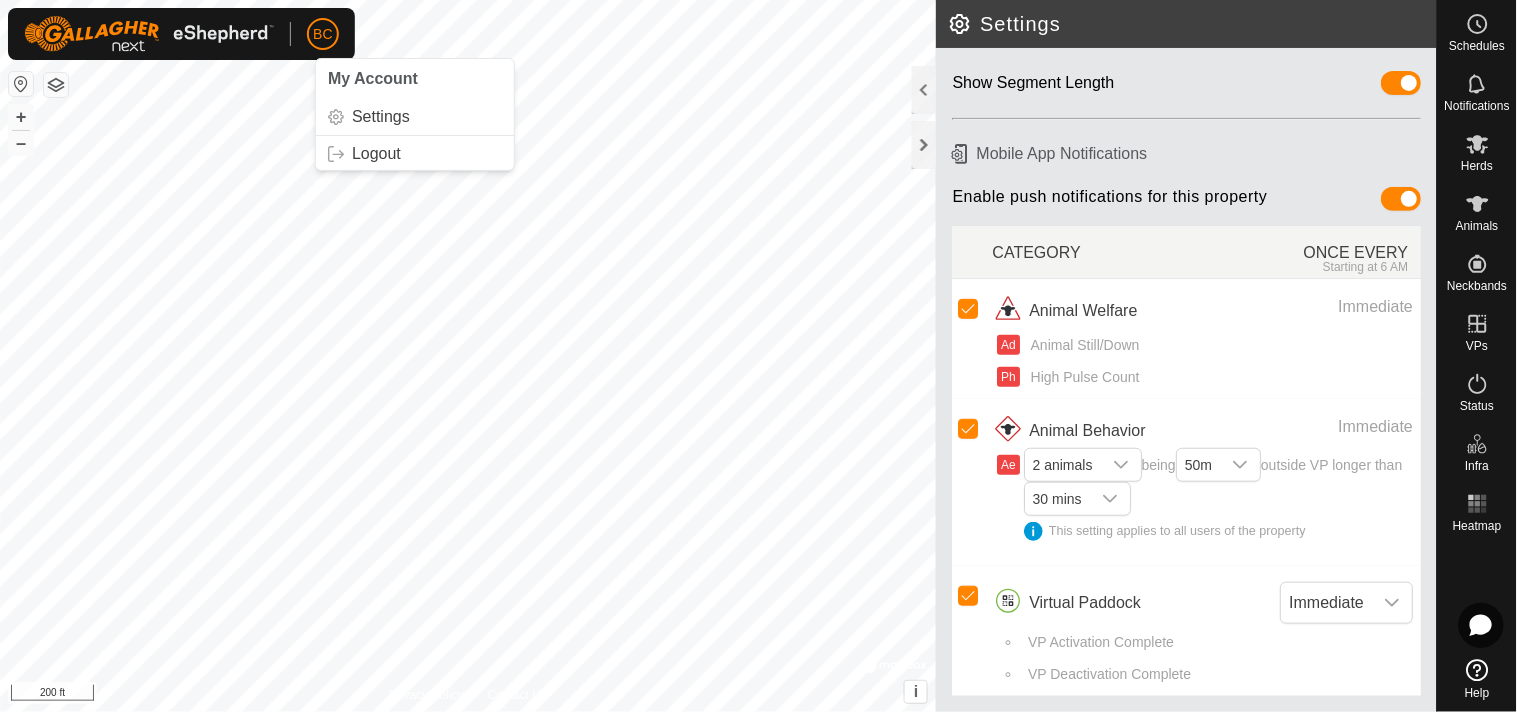 click on "My Account" at bounding box center [373, 78] 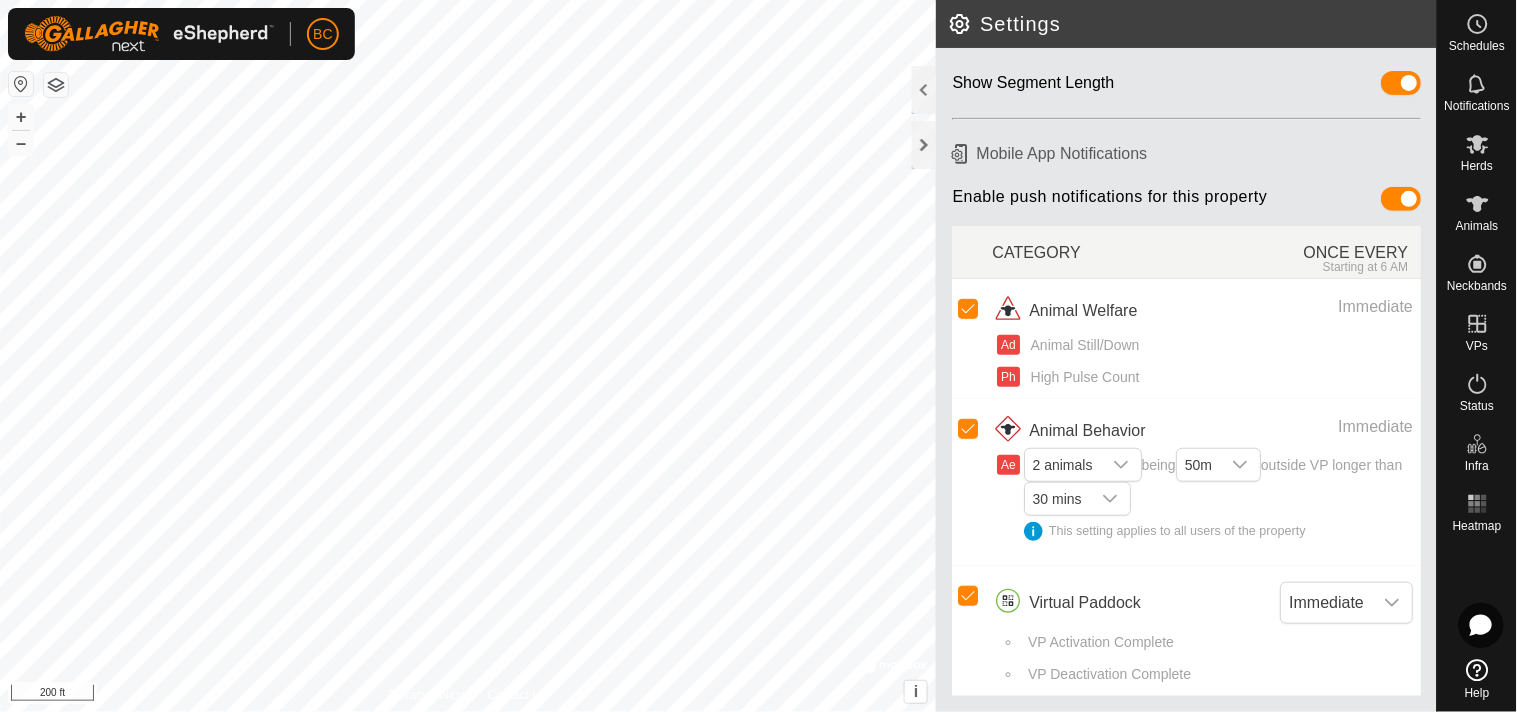 click 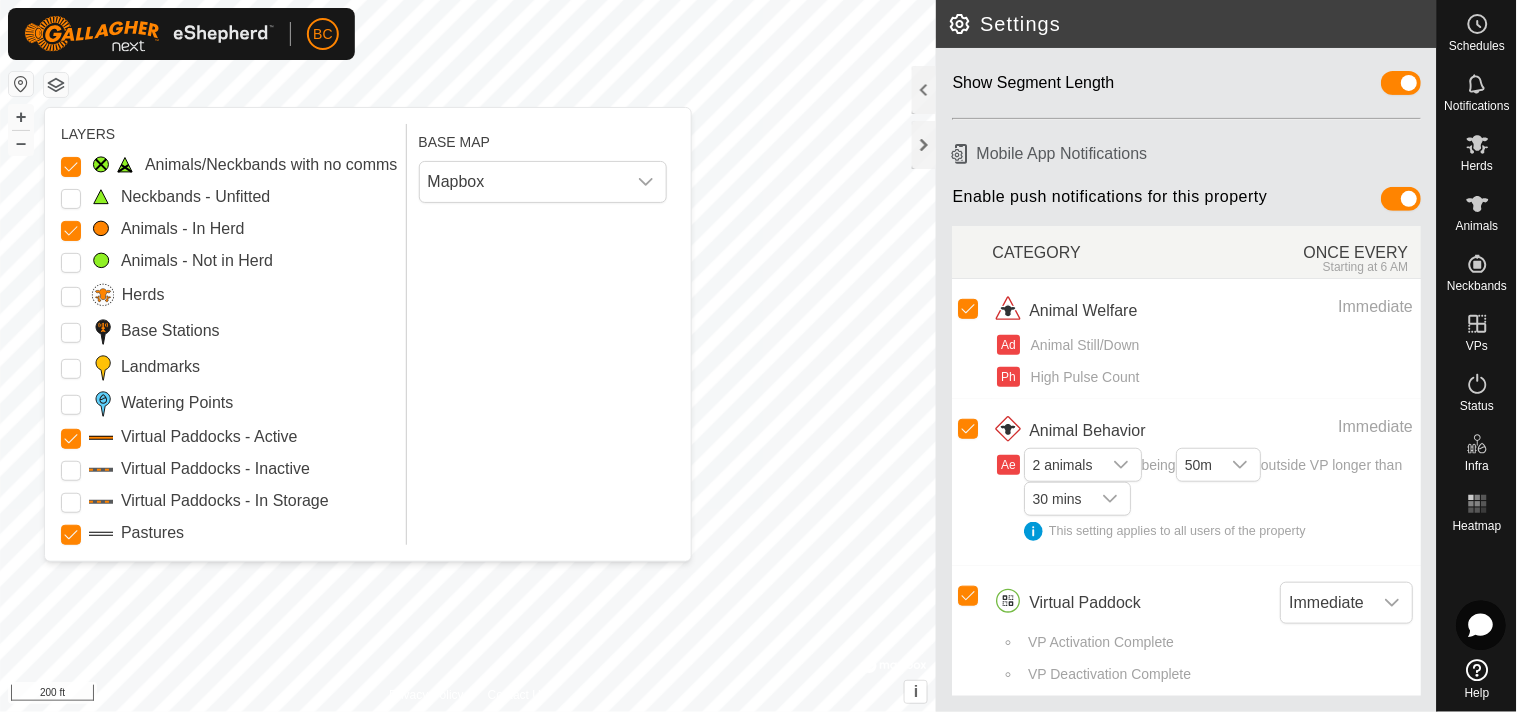 click 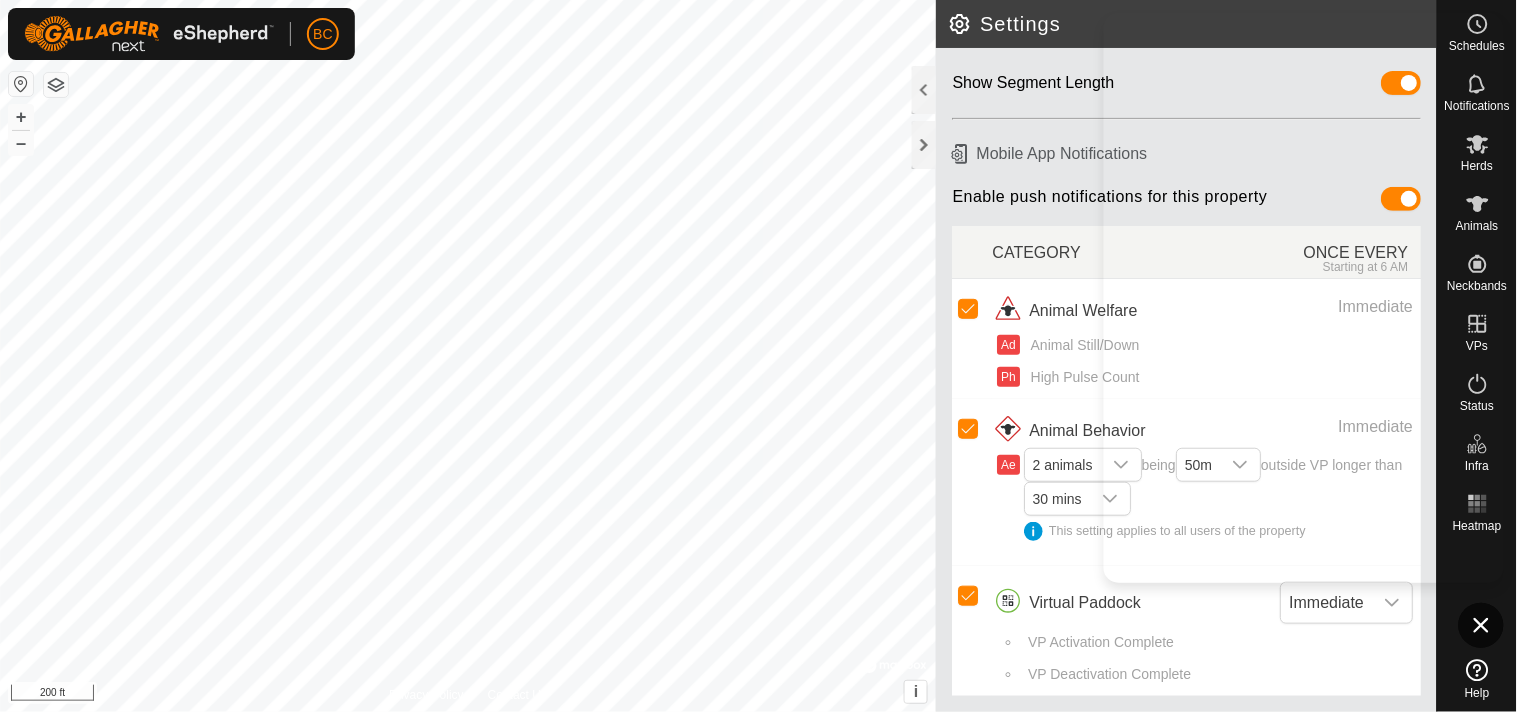 click 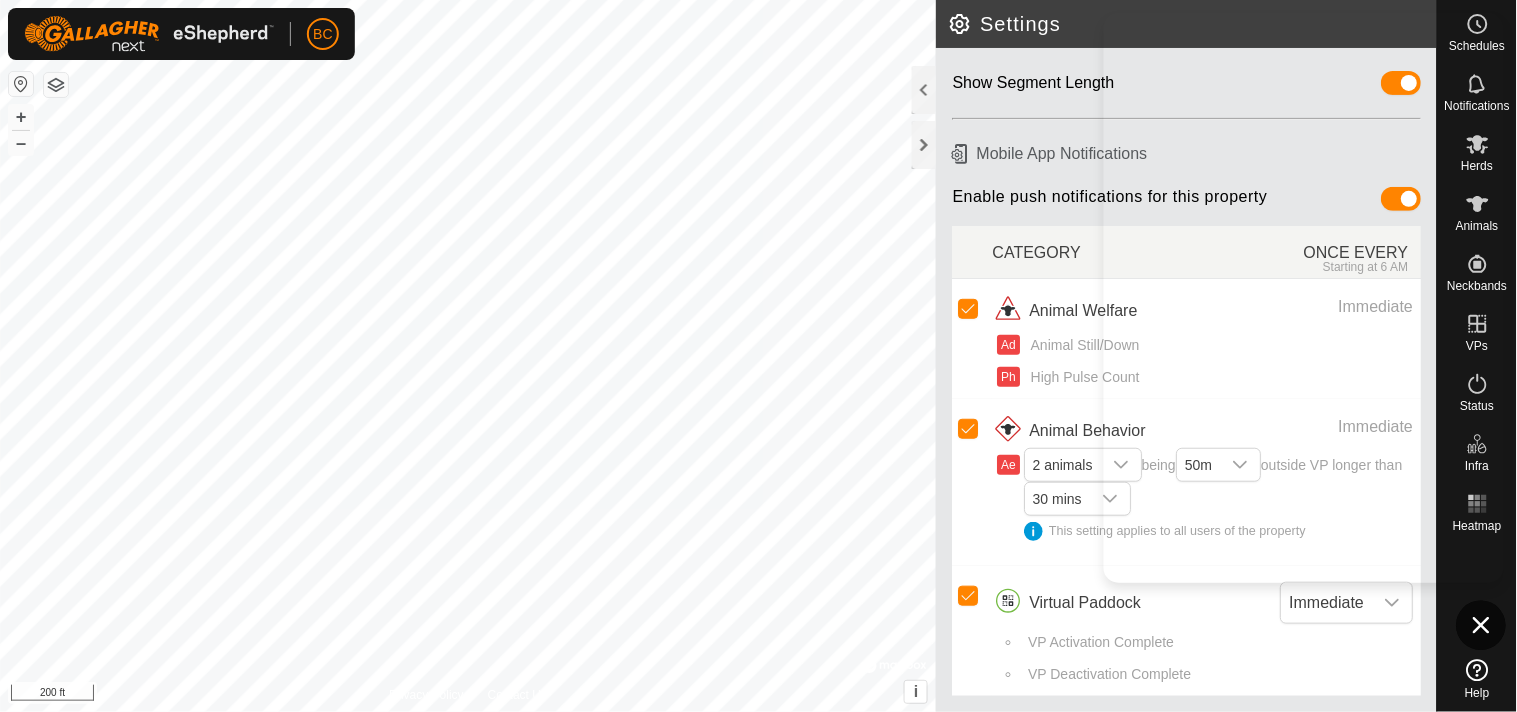 click at bounding box center [1482, 626] 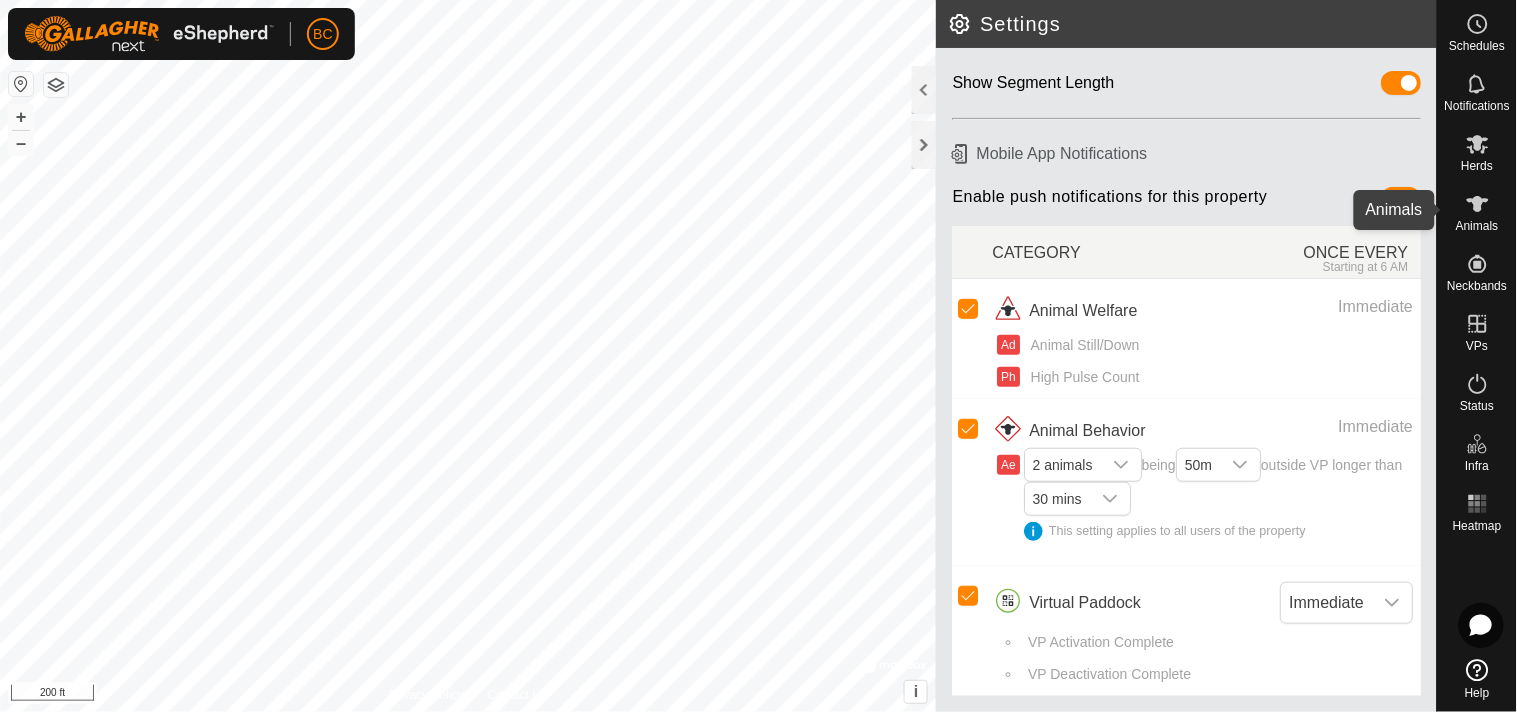 click 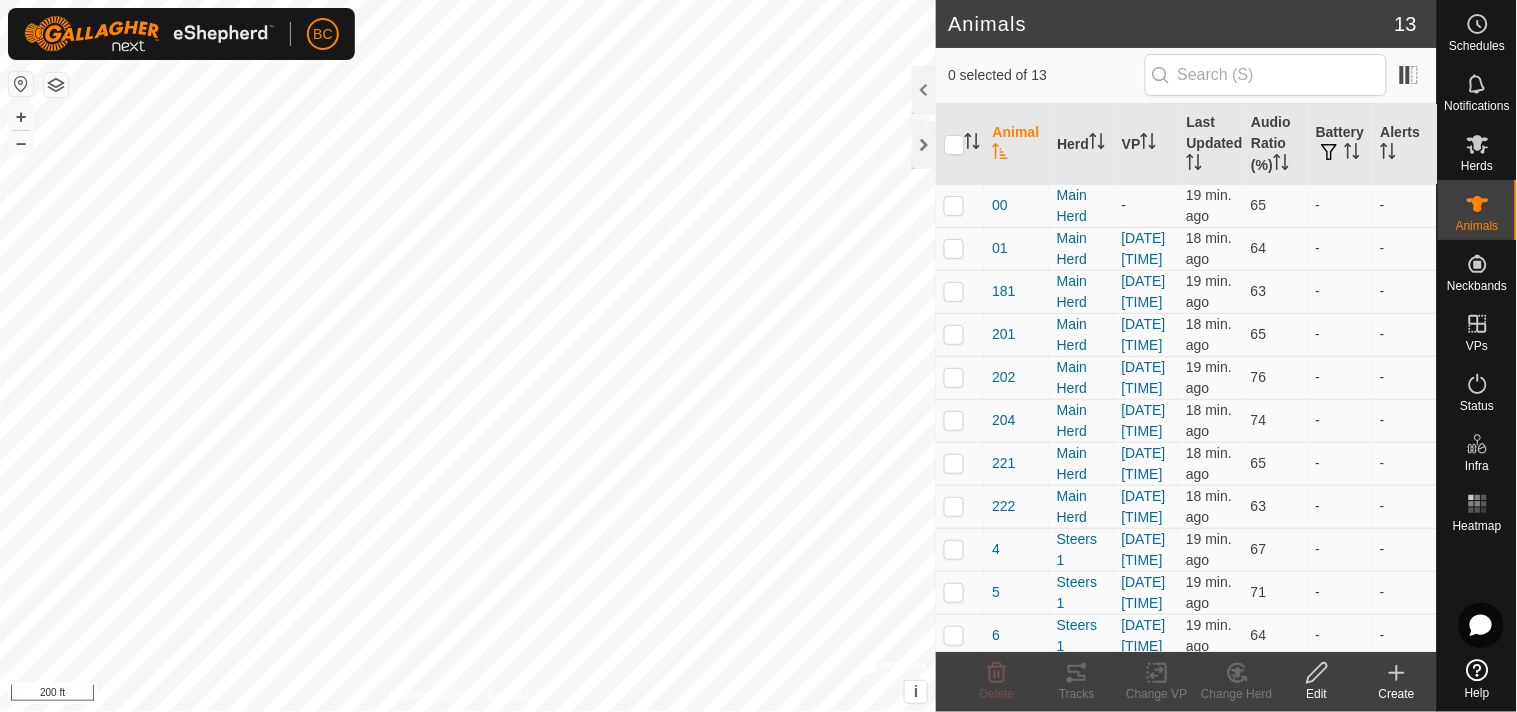 scroll, scrollTop: 20, scrollLeft: 0, axis: vertical 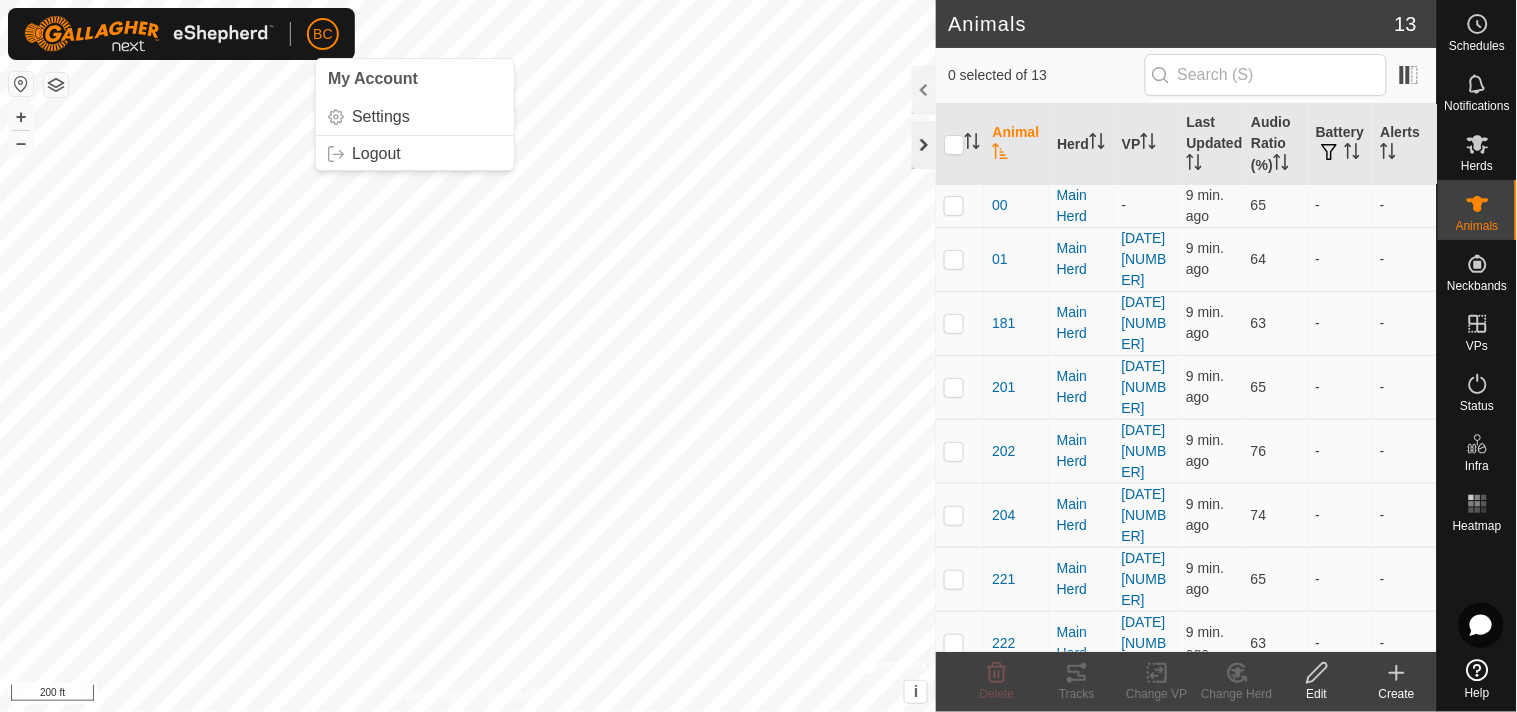 click 